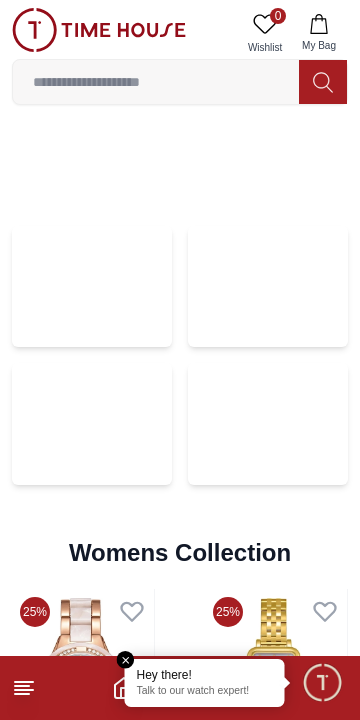 scroll, scrollTop: 3717, scrollLeft: 0, axis: vertical 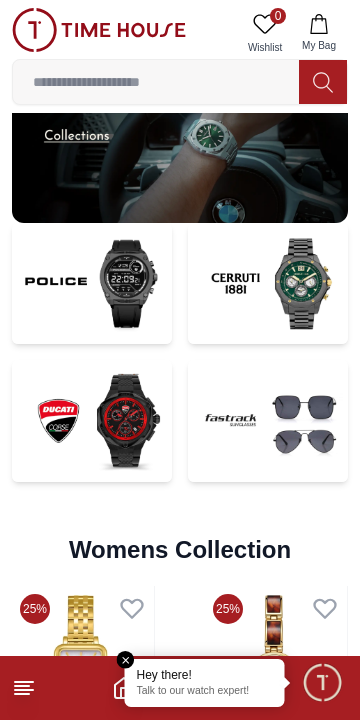 click at bounding box center [268, 421] 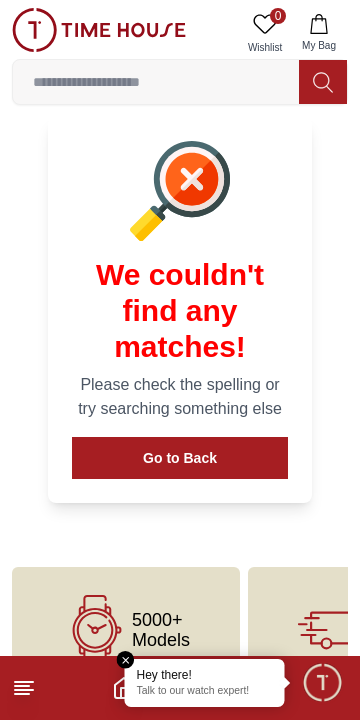 scroll, scrollTop: 739, scrollLeft: 0, axis: vertical 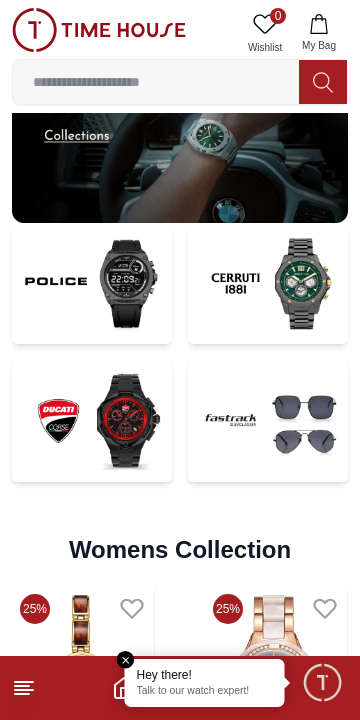 click at bounding box center (92, 421) 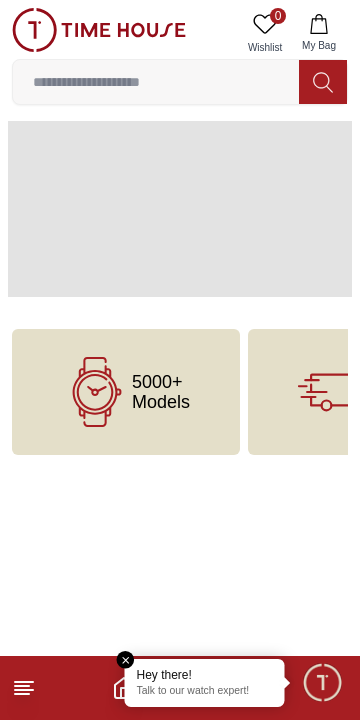 scroll, scrollTop: 0, scrollLeft: 0, axis: both 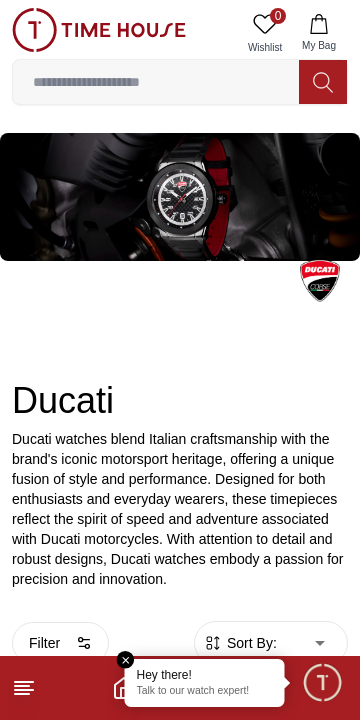 click at bounding box center [180, 197] 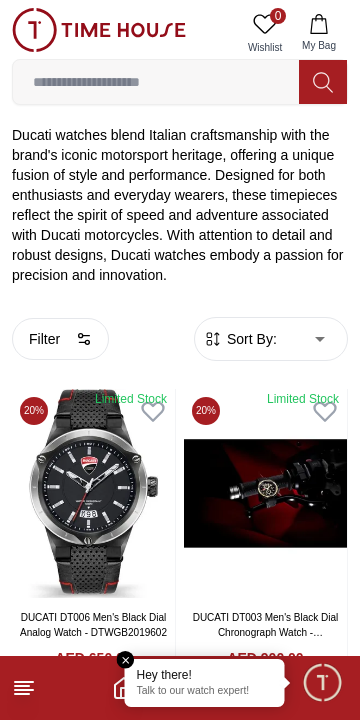 scroll, scrollTop: 305, scrollLeft: 0, axis: vertical 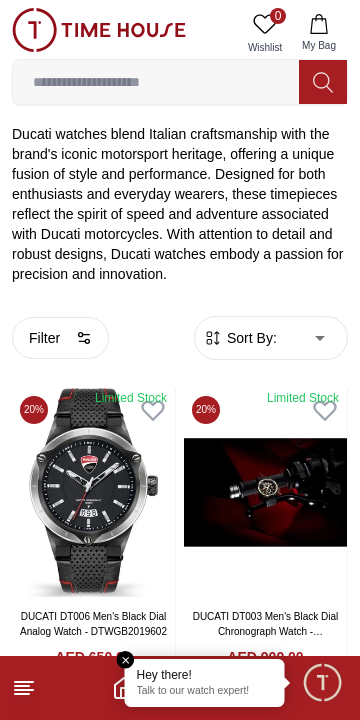 click at bounding box center (93, 493) 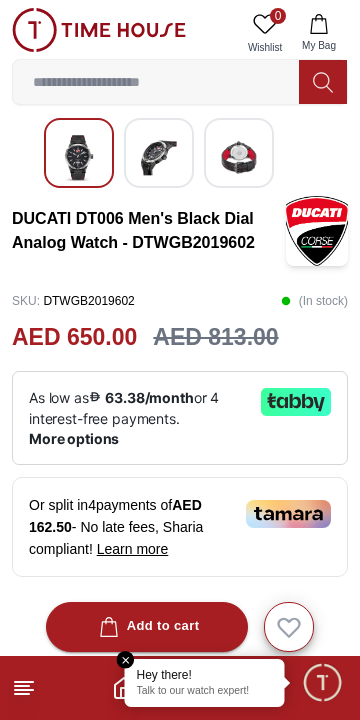 scroll, scrollTop: 0, scrollLeft: 0, axis: both 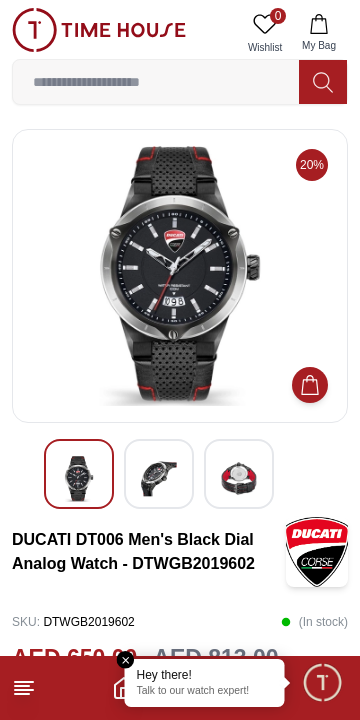 click at bounding box center [180, 276] 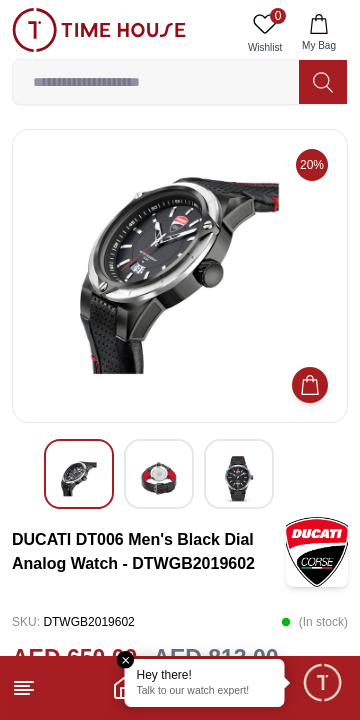 click at bounding box center (239, 479) 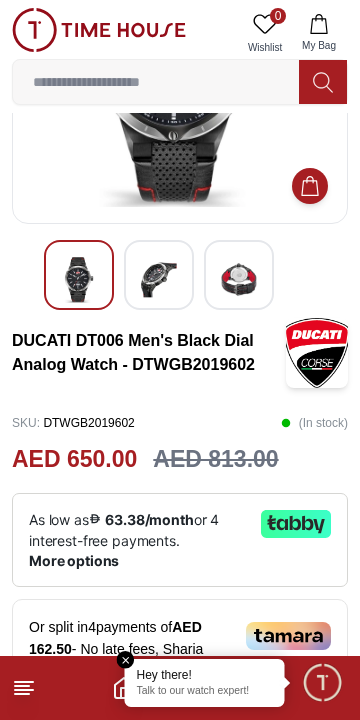 scroll, scrollTop: 170, scrollLeft: 0, axis: vertical 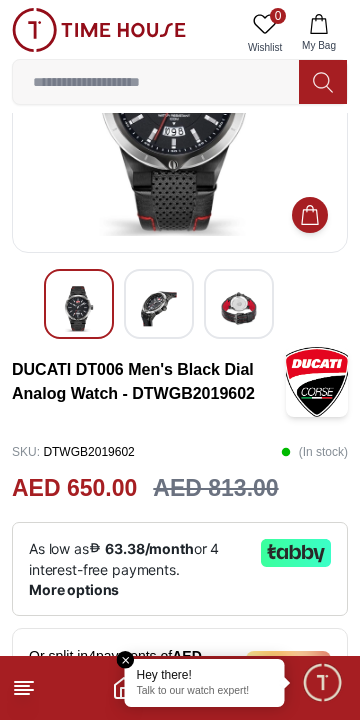 click at bounding box center (239, 309) 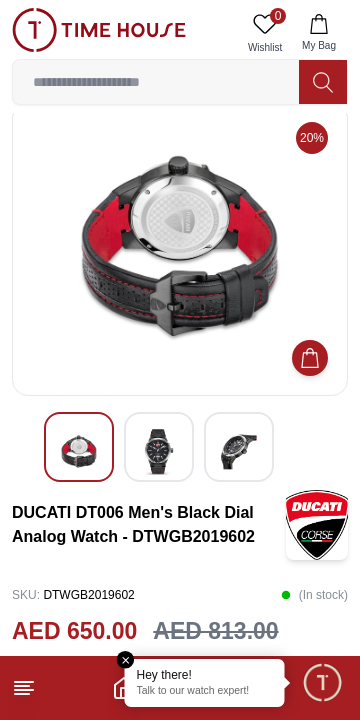 scroll, scrollTop: 0, scrollLeft: 0, axis: both 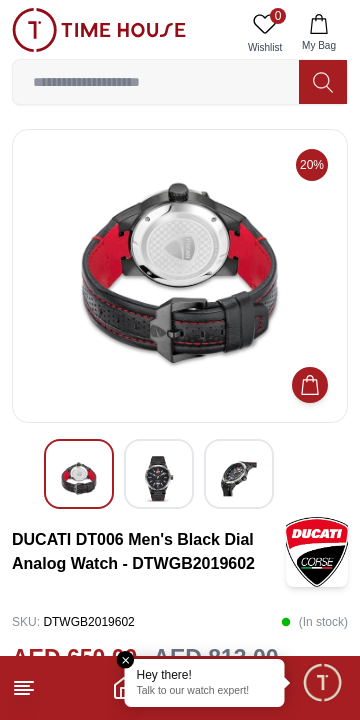 click at bounding box center (159, 479) 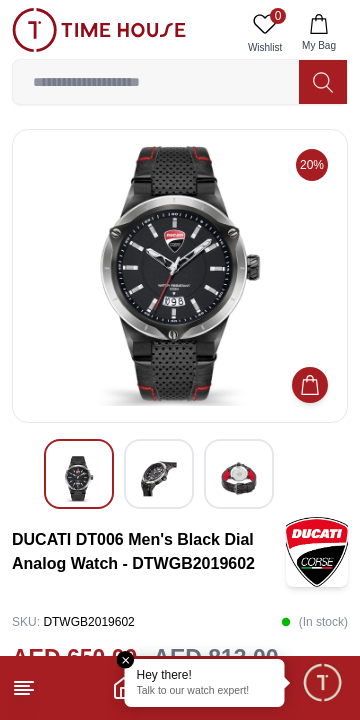 click at bounding box center (156, 82) 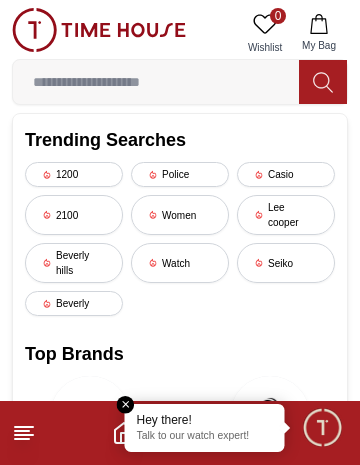 click on "Lee cooper" at bounding box center (286, 215) 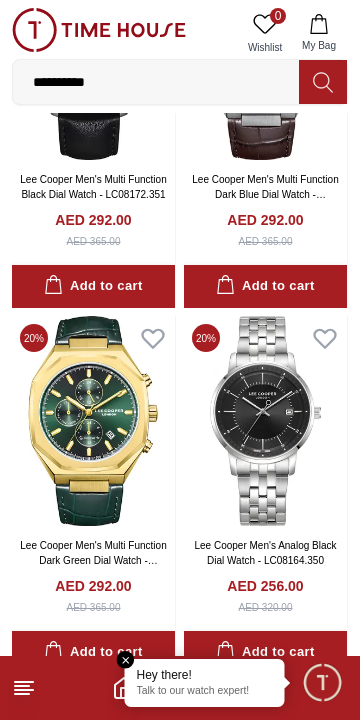 scroll, scrollTop: 3179, scrollLeft: 0, axis: vertical 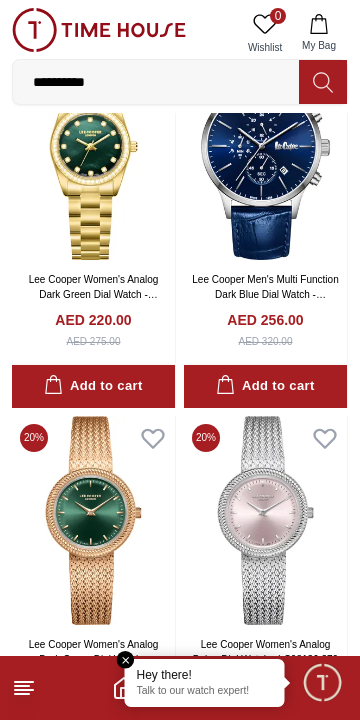 click on "**********" at bounding box center [156, 82] 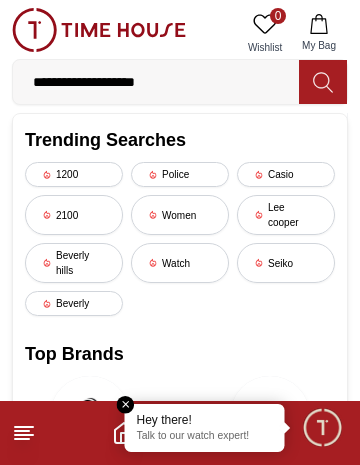 type on "**********" 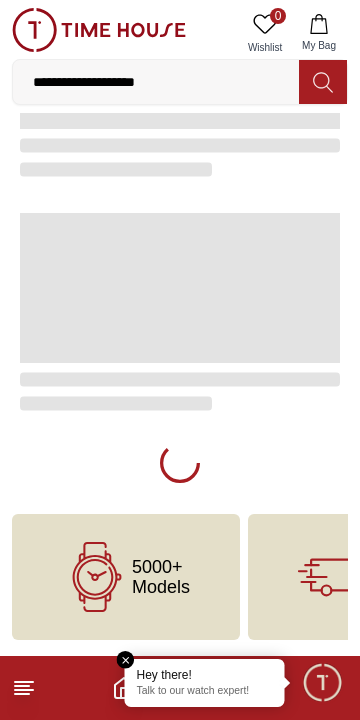 scroll, scrollTop: 0, scrollLeft: 0, axis: both 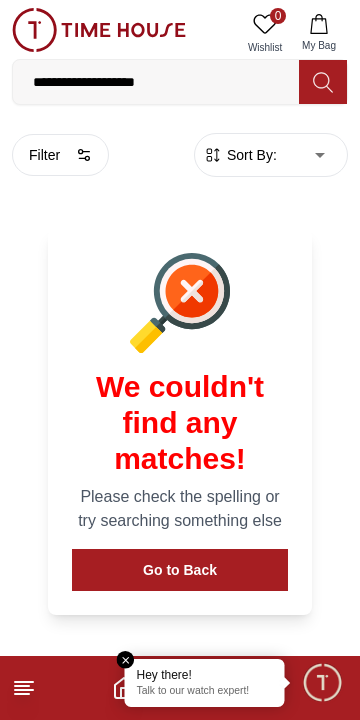 click on "**********" at bounding box center (156, 82) 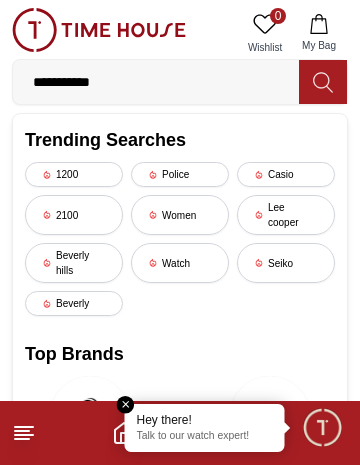 type on "**********" 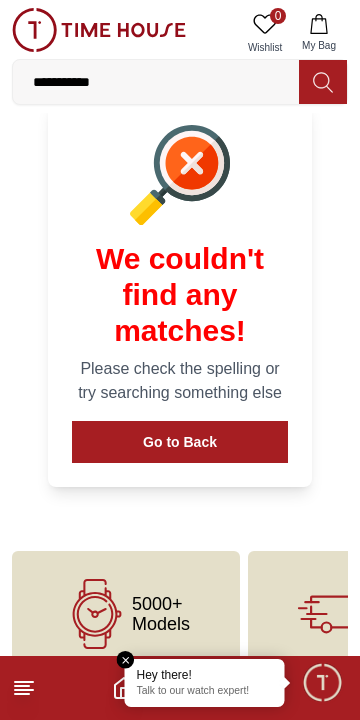 scroll, scrollTop: 0, scrollLeft: 0, axis: both 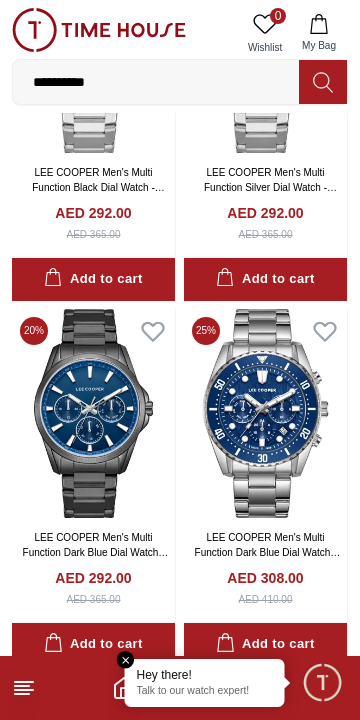 click at bounding box center [93, 414] 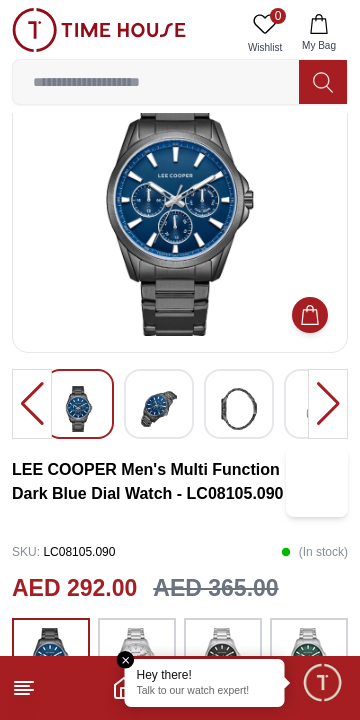 scroll, scrollTop: 66, scrollLeft: 0, axis: vertical 